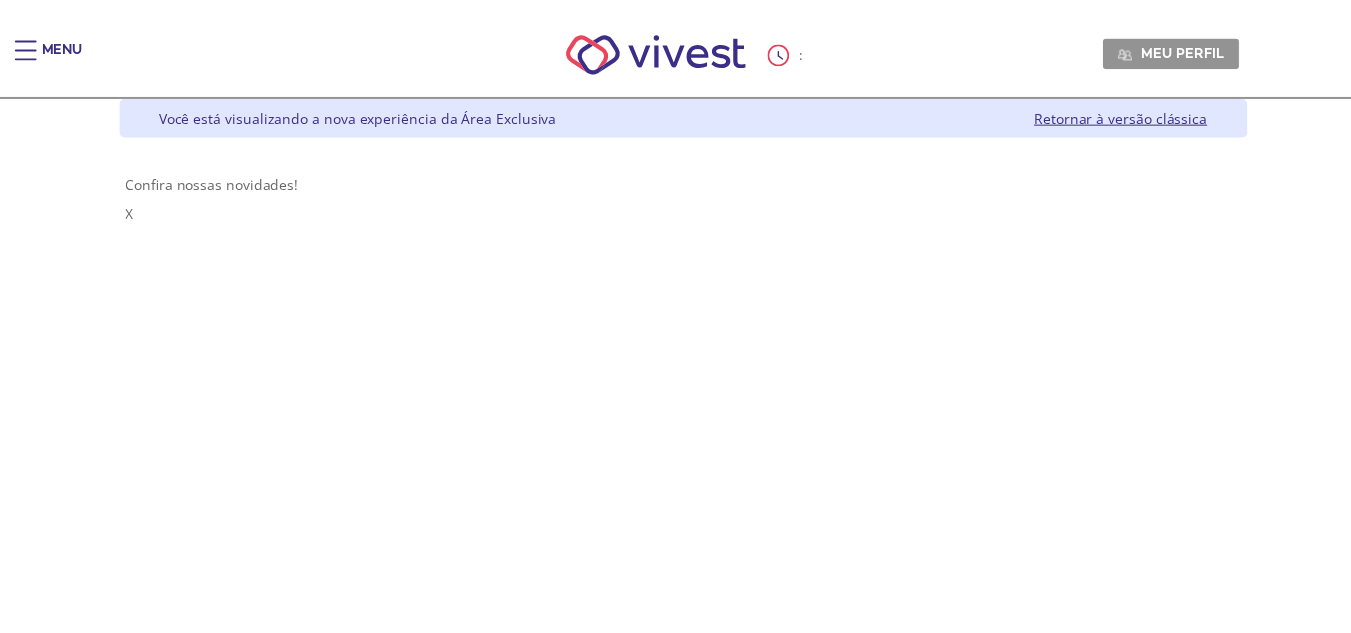 scroll, scrollTop: 0, scrollLeft: 0, axis: both 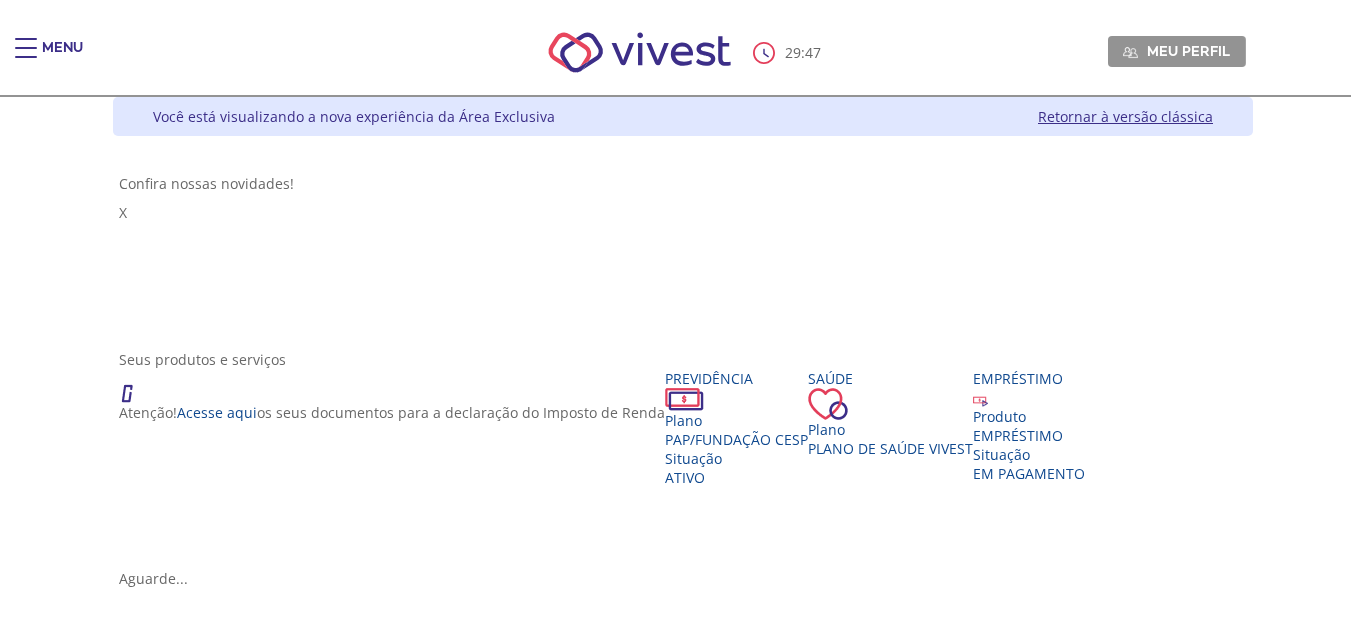 click on "Seus produtos e serviços
Atenção!  Acesse aqui  os seus documentos para a declaração do Imposto de Renda
Previdência
Plano PAP/Fundação CESP
Situação Ativo
Saúde
Plano Plano de Saúde VIVEST
Empréstimo
Produto
EMPRÉSTIMO
Situação
EM PAGAMENTO" at bounding box center [683, 459] 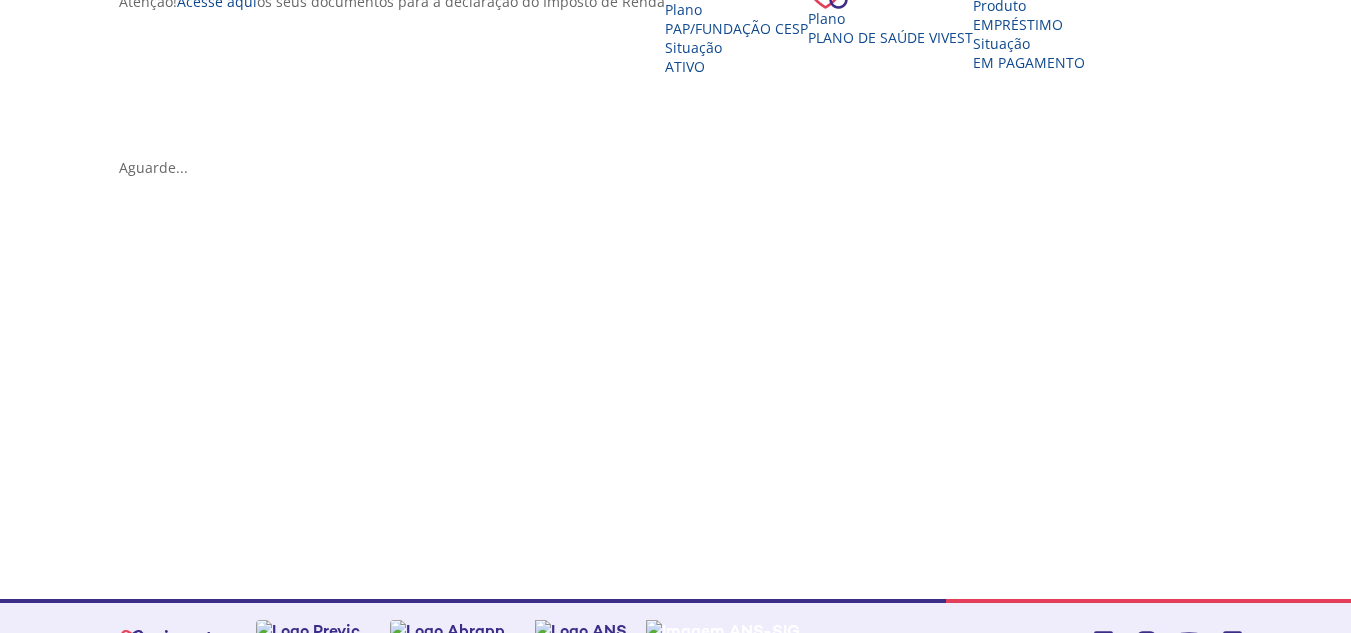 scroll, scrollTop: 433, scrollLeft: 0, axis: vertical 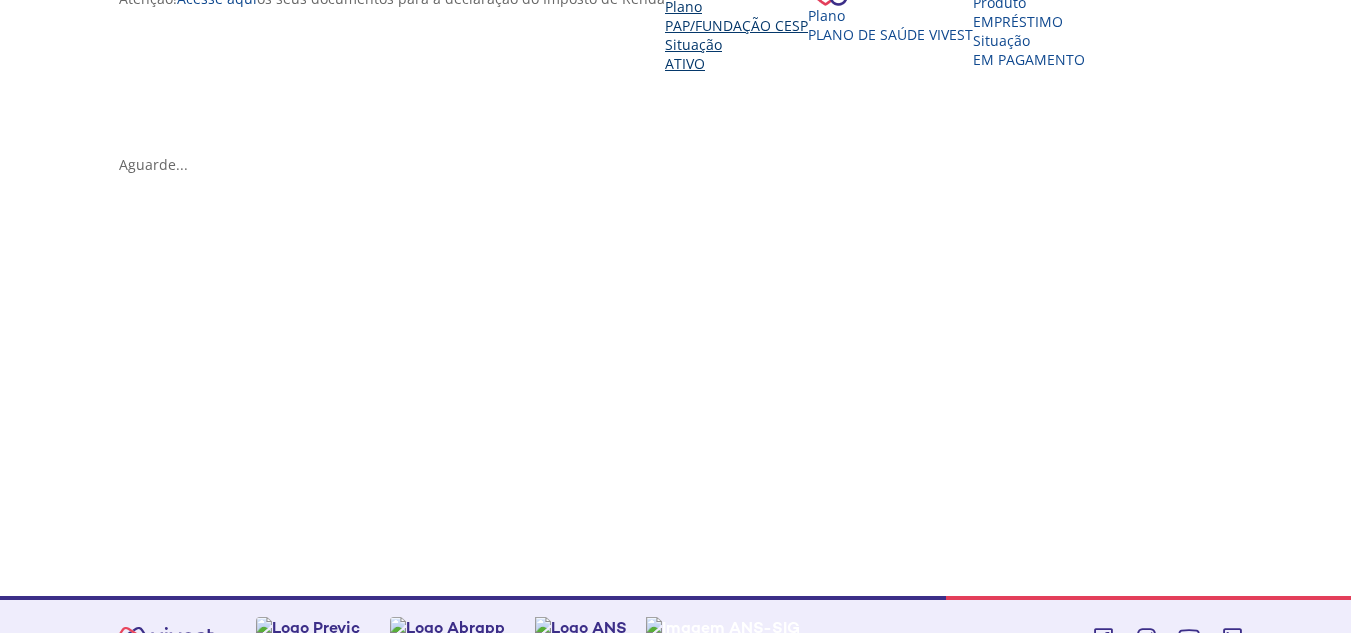 click on "PAP/Fundação CESP" at bounding box center [736, 25] 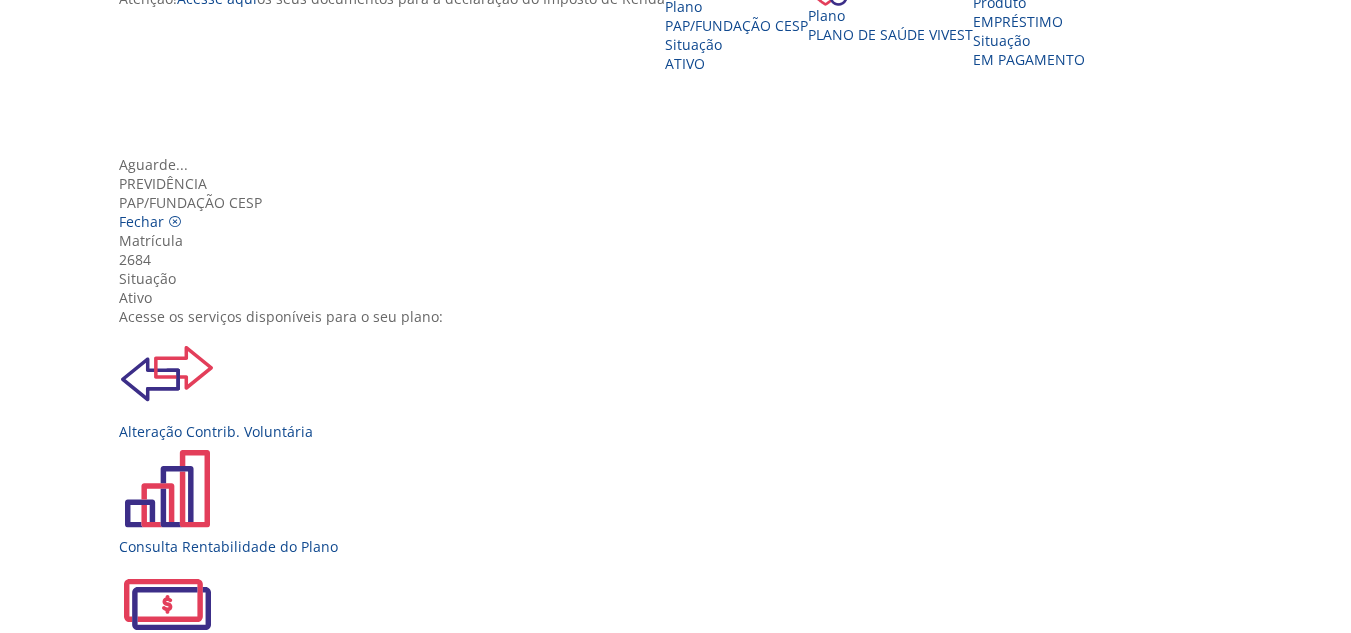 click at bounding box center [167, 834] 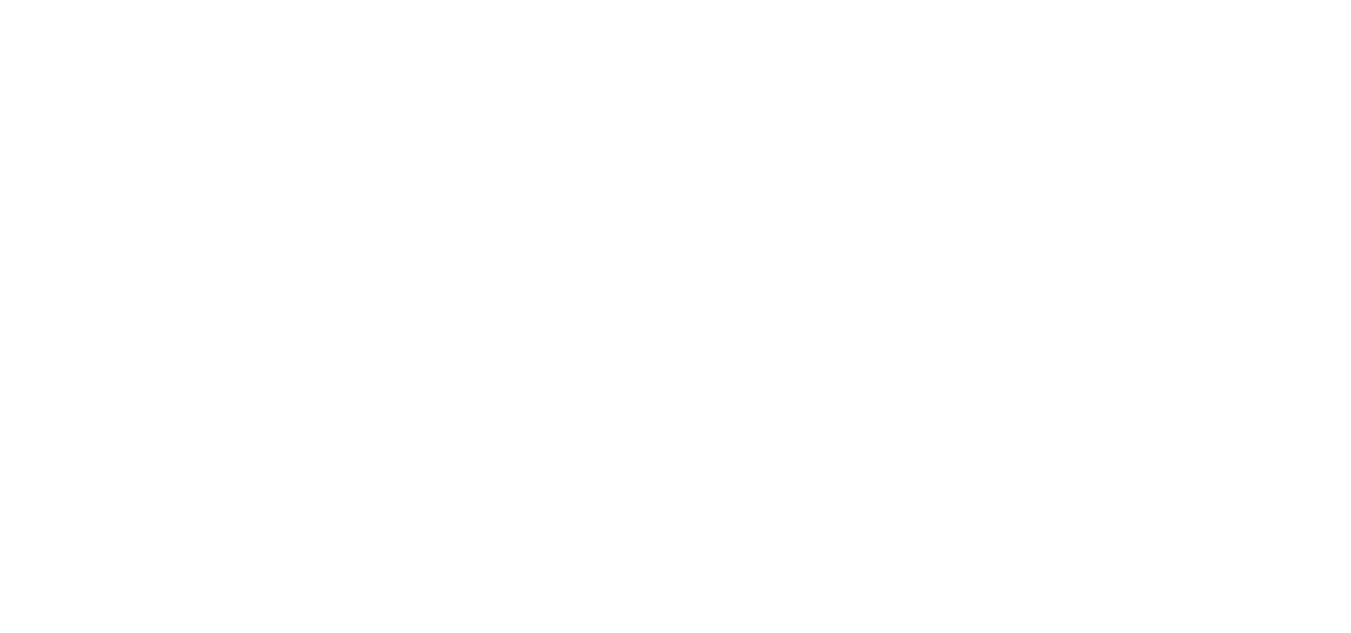 scroll, scrollTop: 0, scrollLeft: 0, axis: both 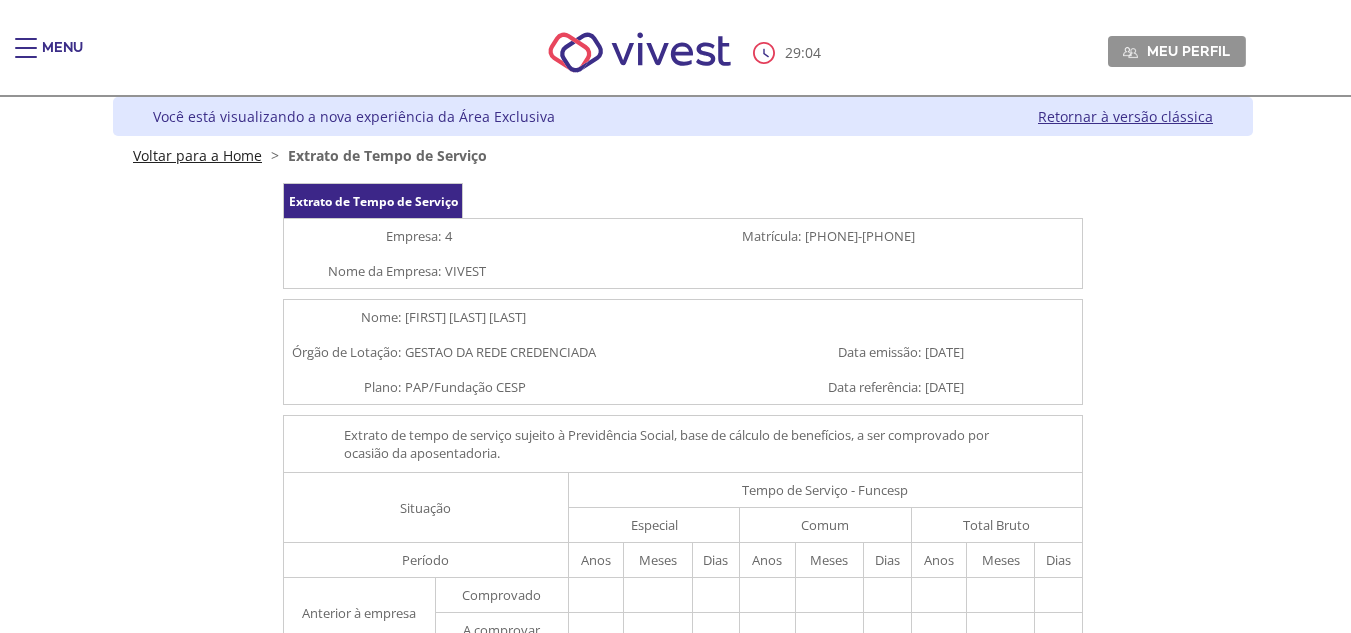 click on "Voltar para a Home" at bounding box center [197, 155] 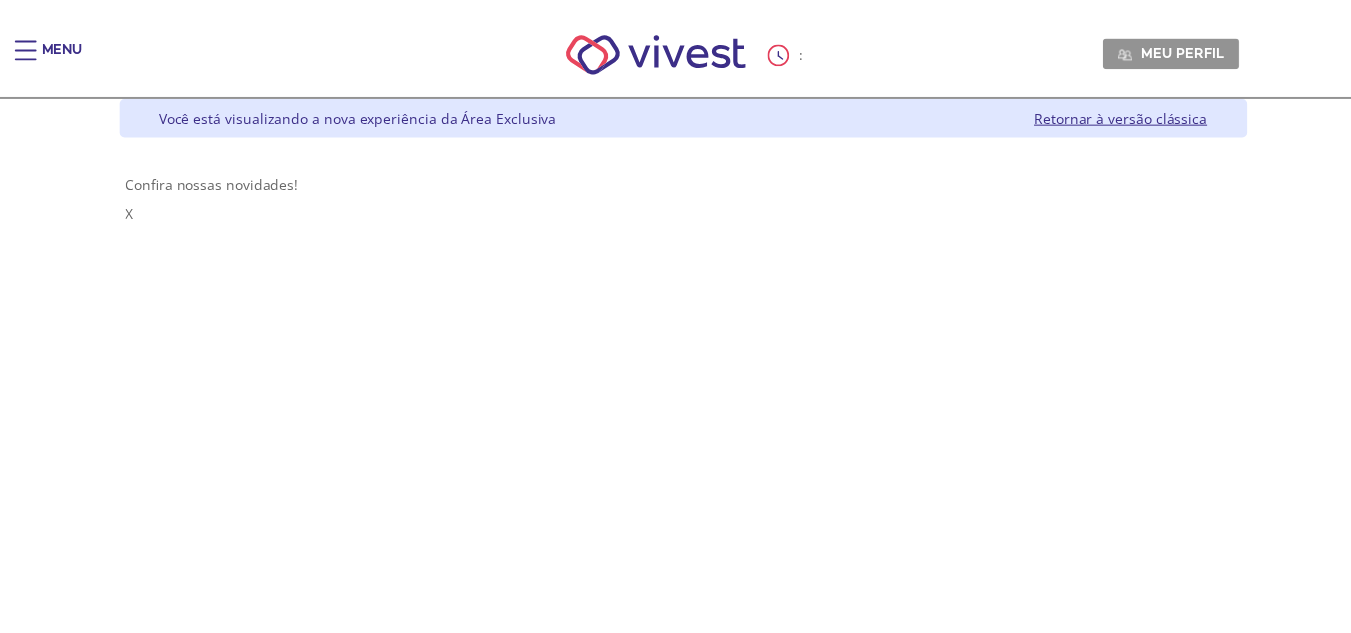 scroll, scrollTop: 0, scrollLeft: 0, axis: both 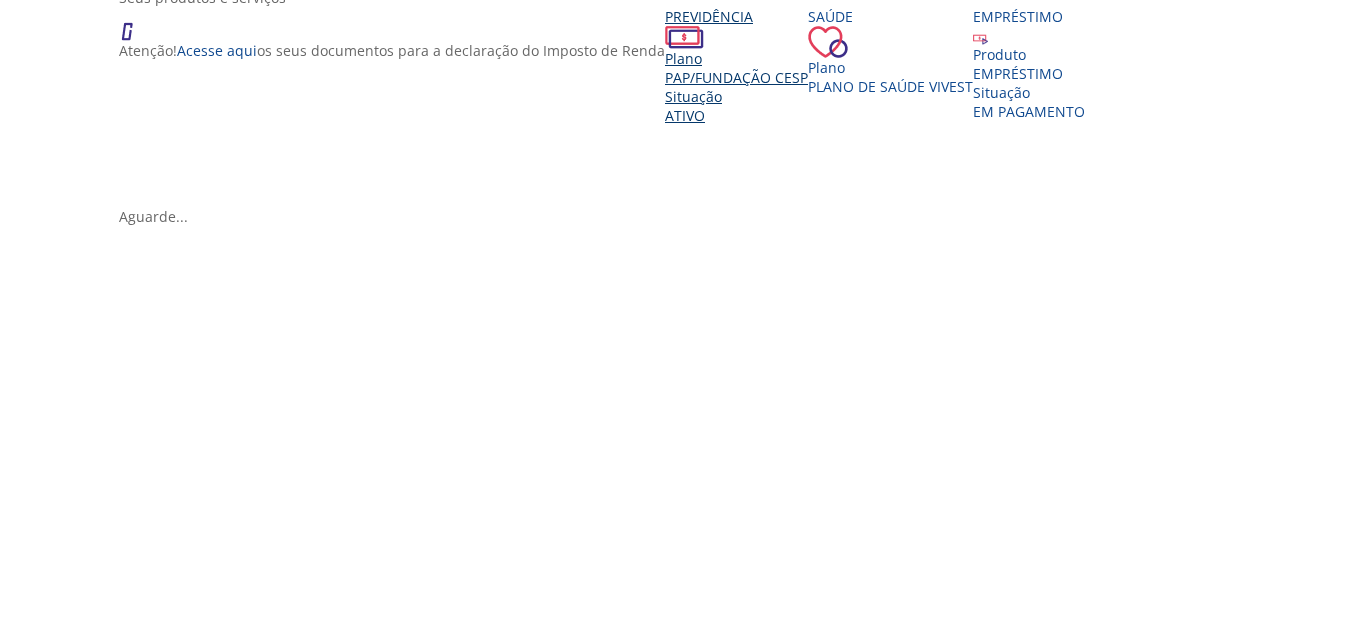 click on "PAP/Fundação CESP" at bounding box center [736, 77] 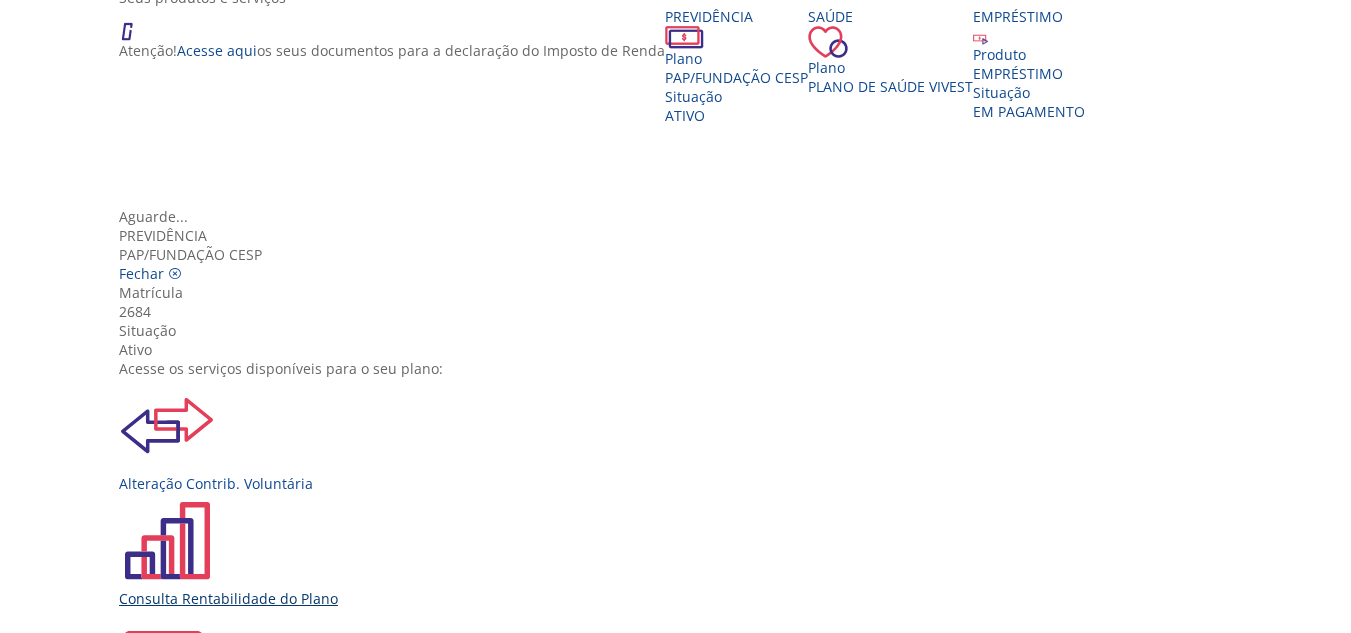 click on "Consulta Rentabilidade do Plano" at bounding box center (683, 598) 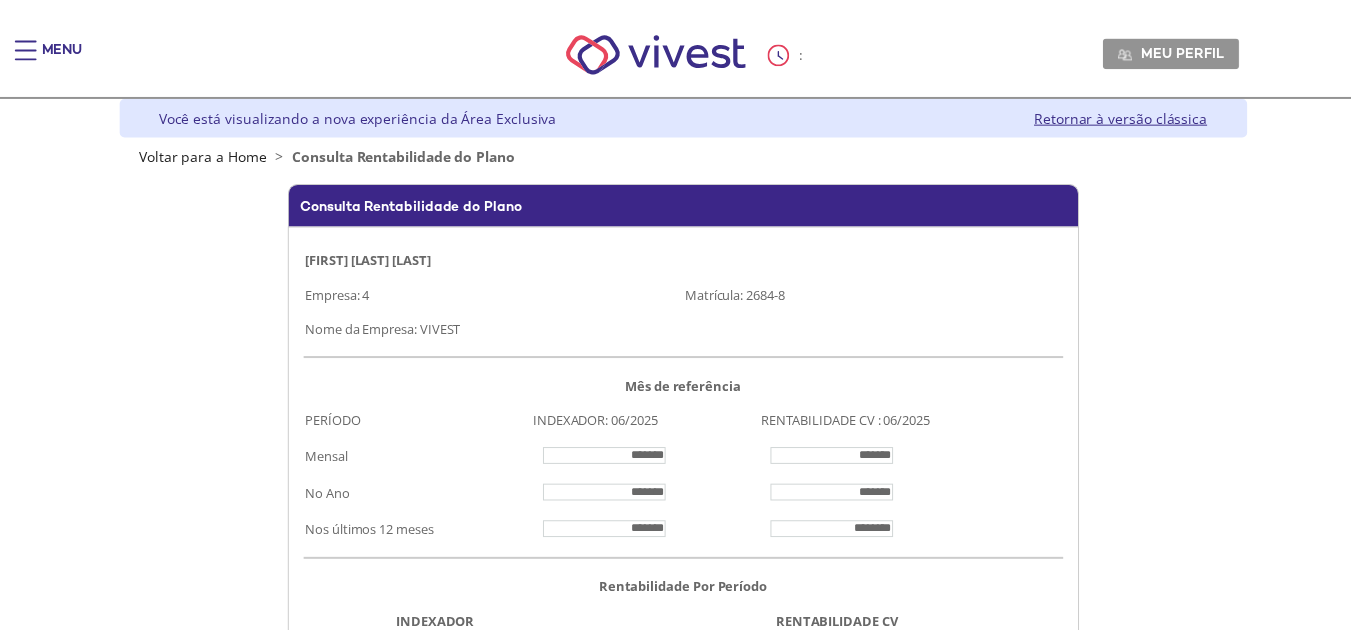 scroll, scrollTop: 0, scrollLeft: 0, axis: both 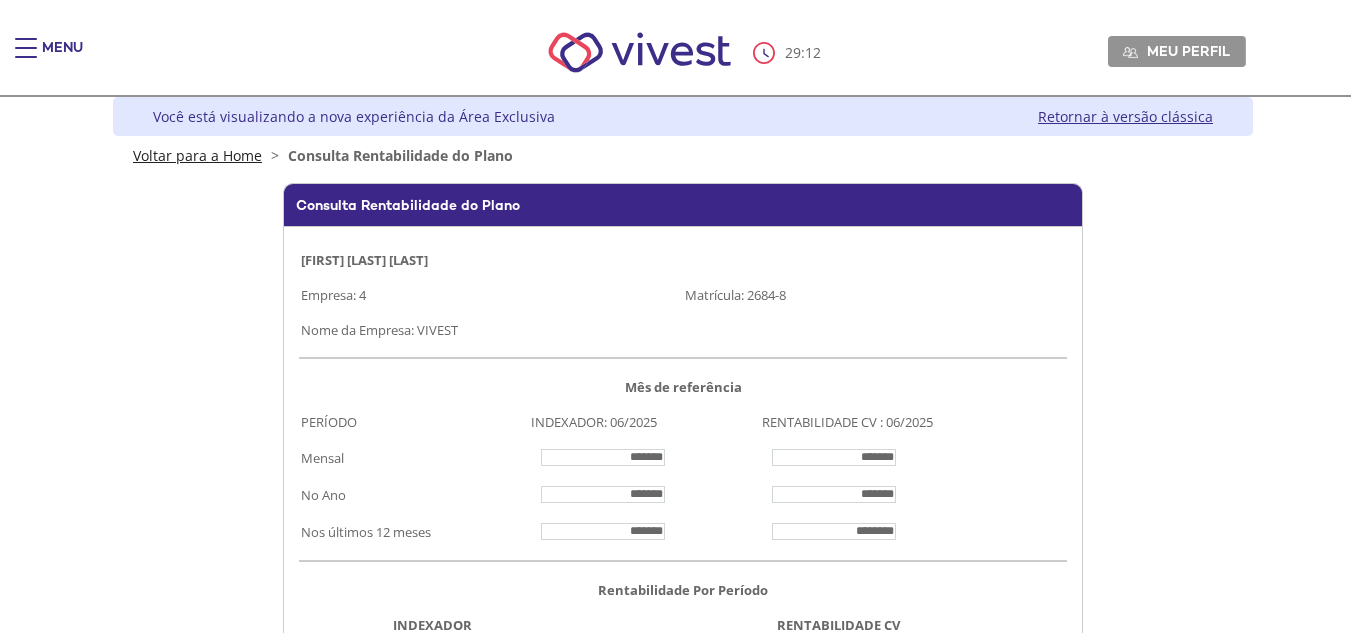 click on "Voltar para a Home" at bounding box center (197, 155) 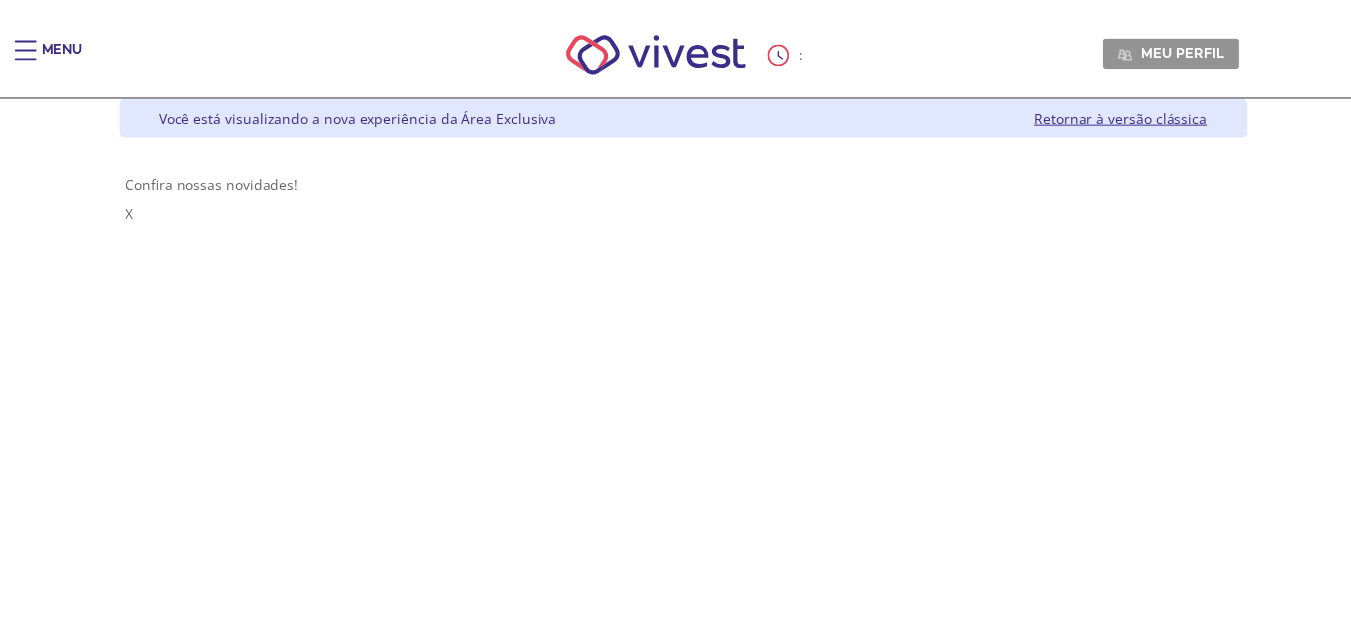 scroll, scrollTop: 0, scrollLeft: 0, axis: both 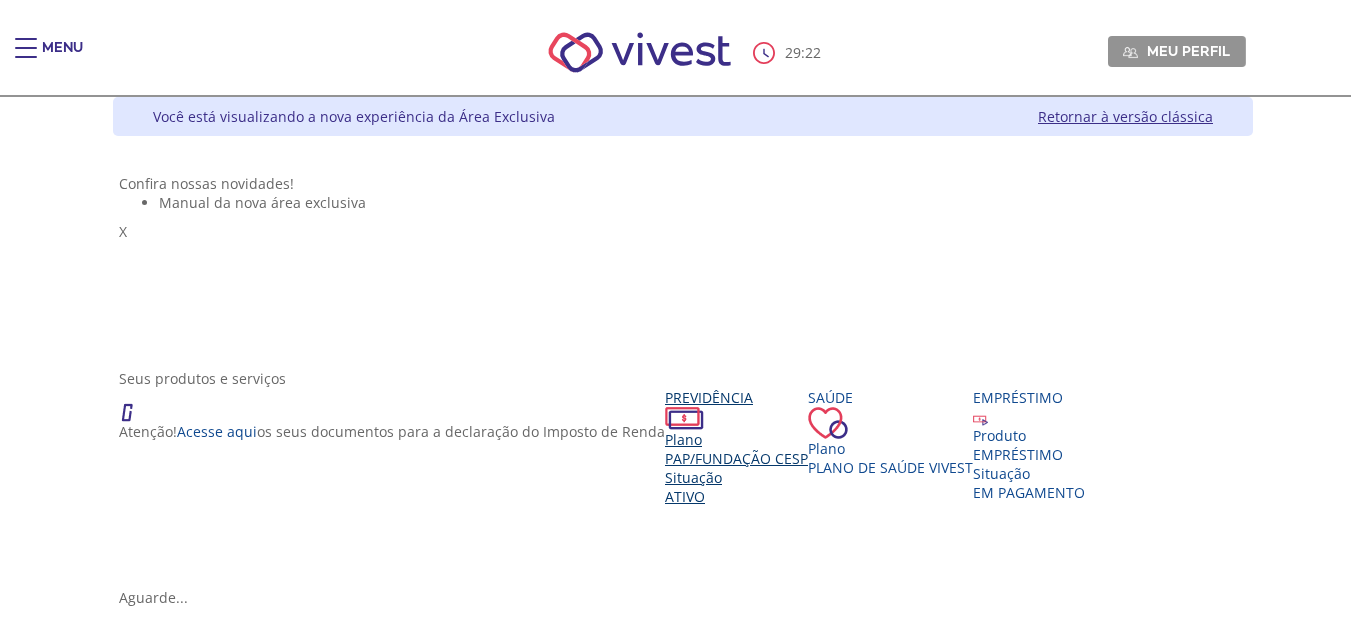 click on "PAP/Fundação CESP" at bounding box center (736, 458) 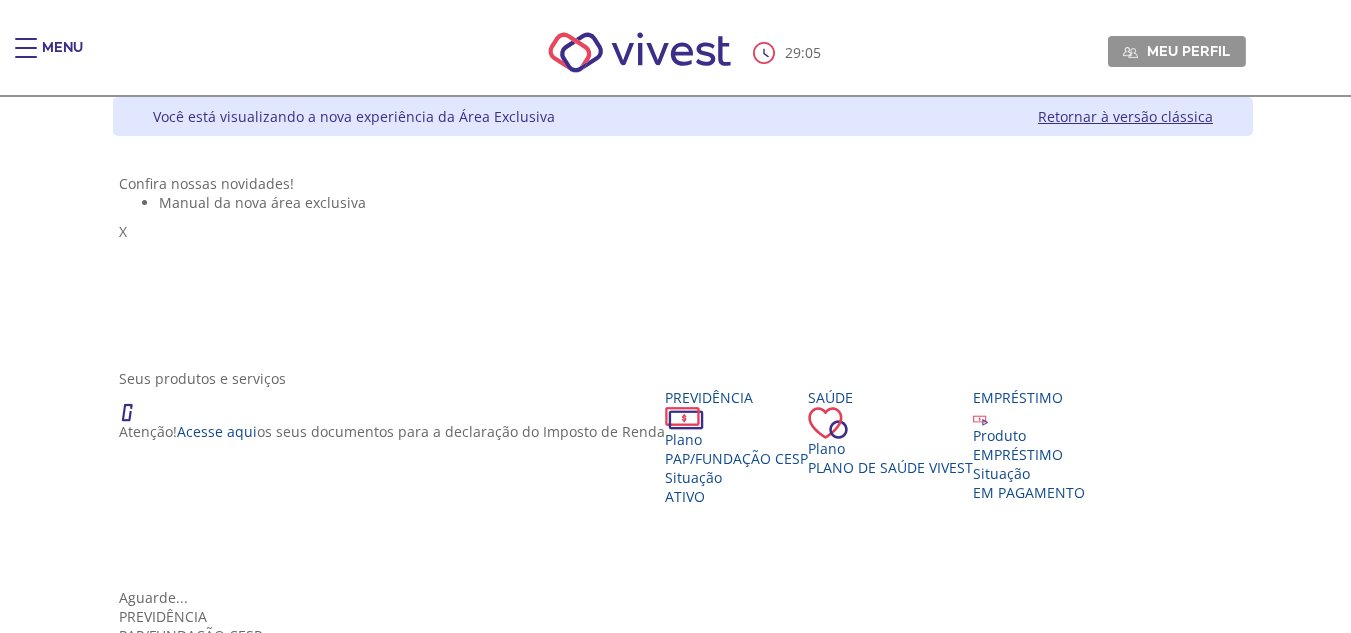 scroll, scrollTop: 130, scrollLeft: 0, axis: vertical 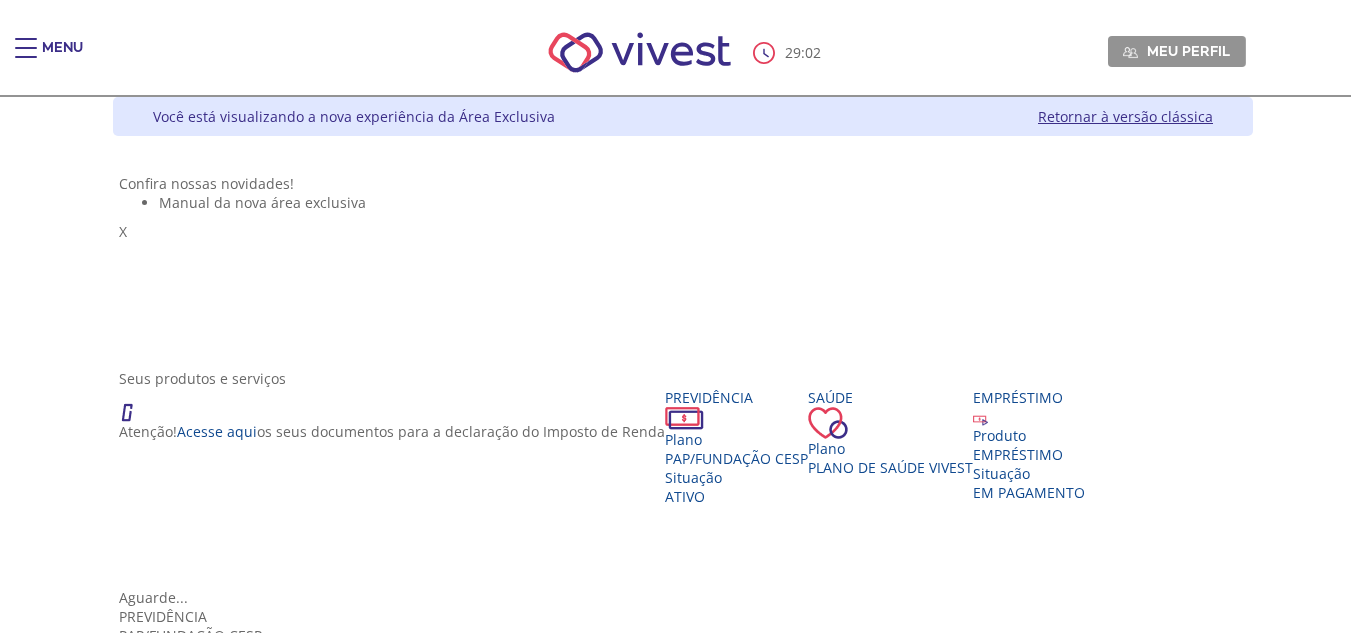 click on "Dados Previdenciários" at bounding box center [683, 1209] 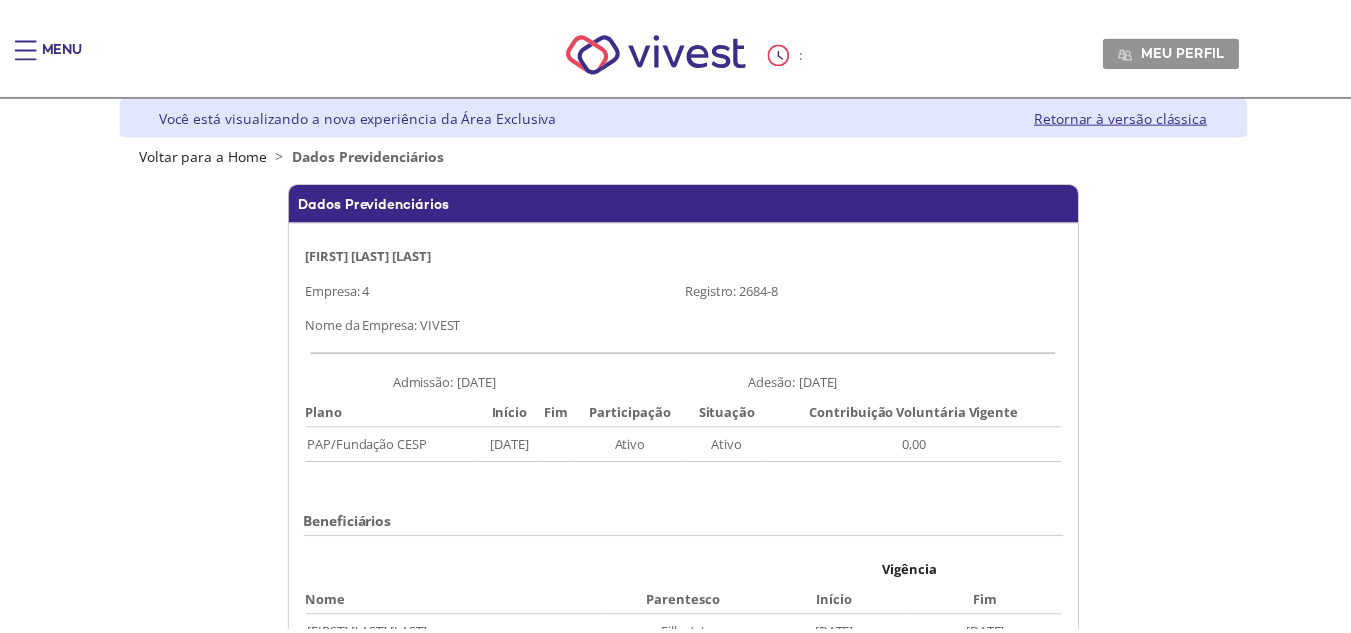 scroll, scrollTop: 0, scrollLeft: 0, axis: both 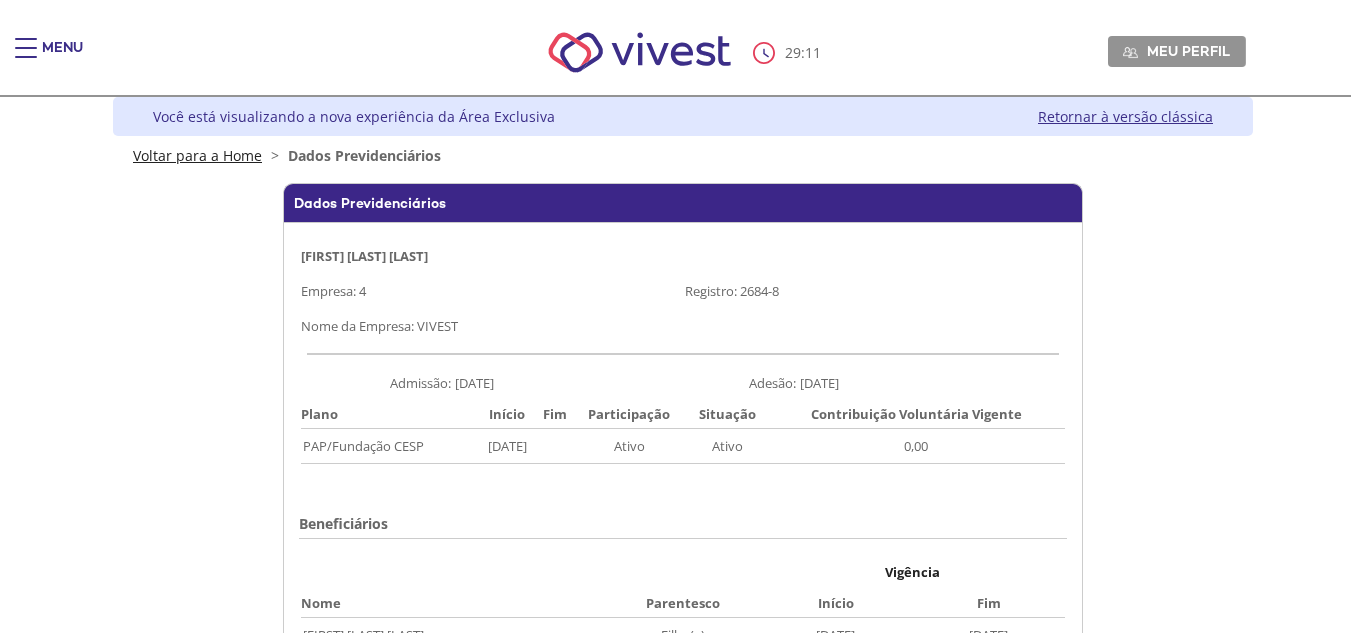 click on "Voltar para a Home" at bounding box center (197, 155) 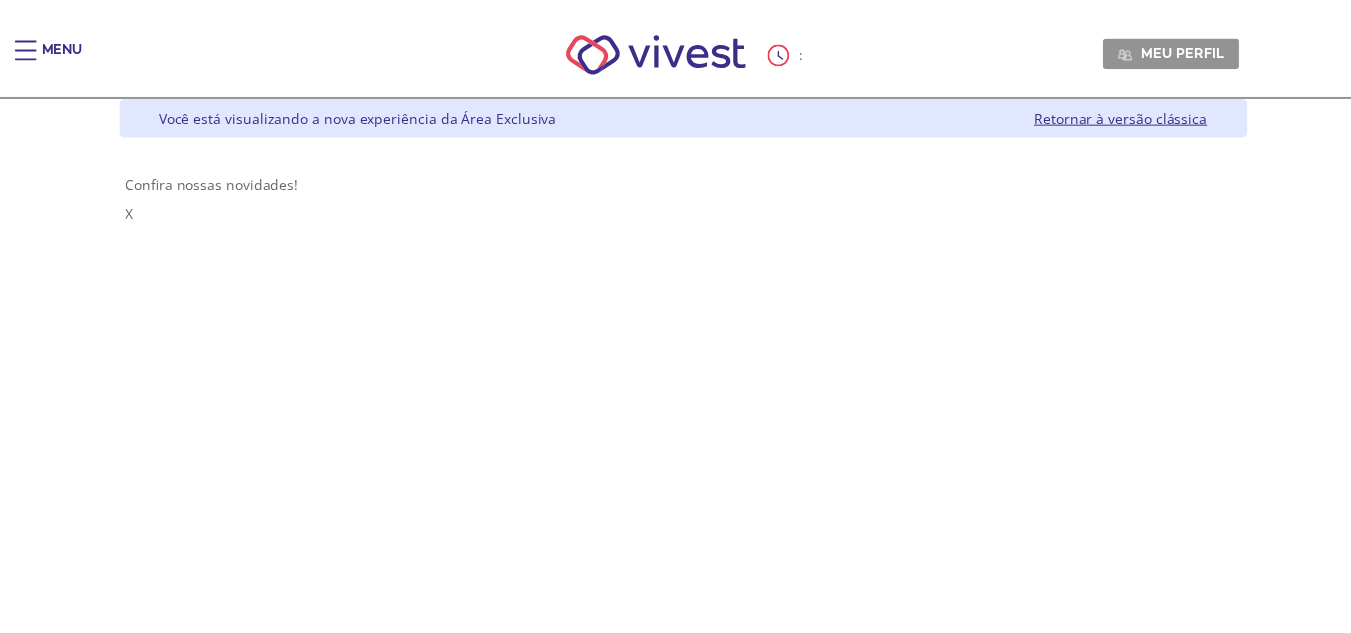 scroll, scrollTop: 0, scrollLeft: 0, axis: both 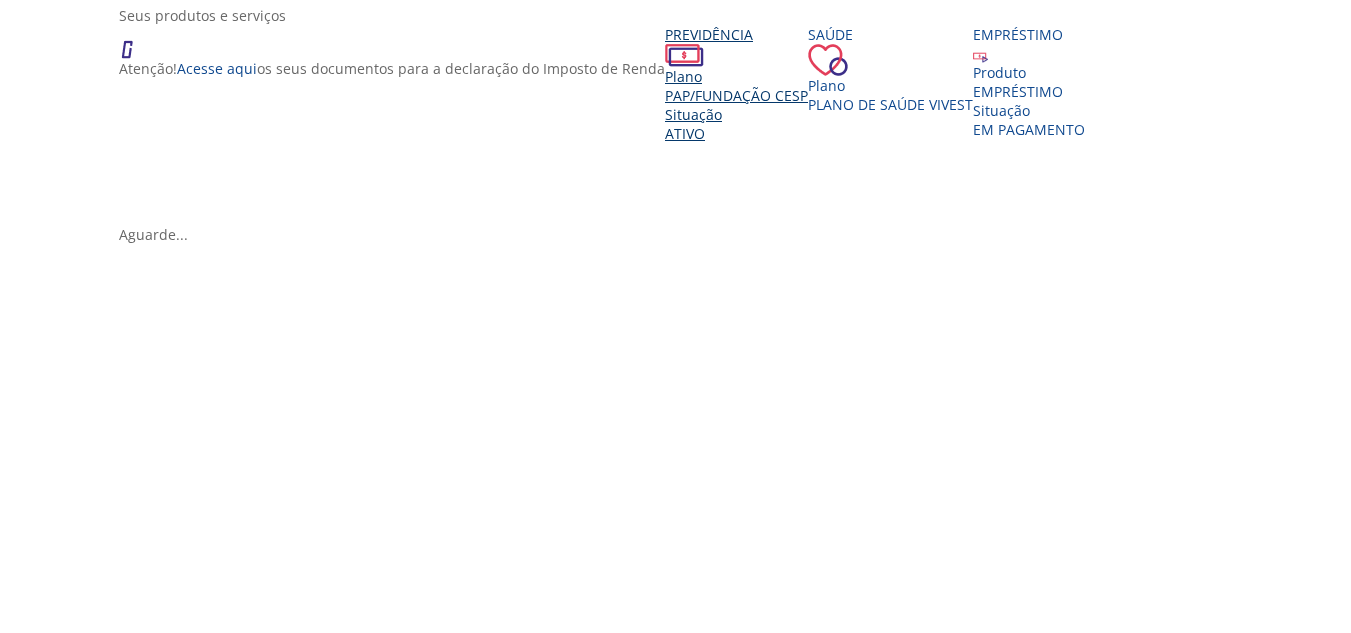 click on "PAP/Fundação CESP" at bounding box center [736, 95] 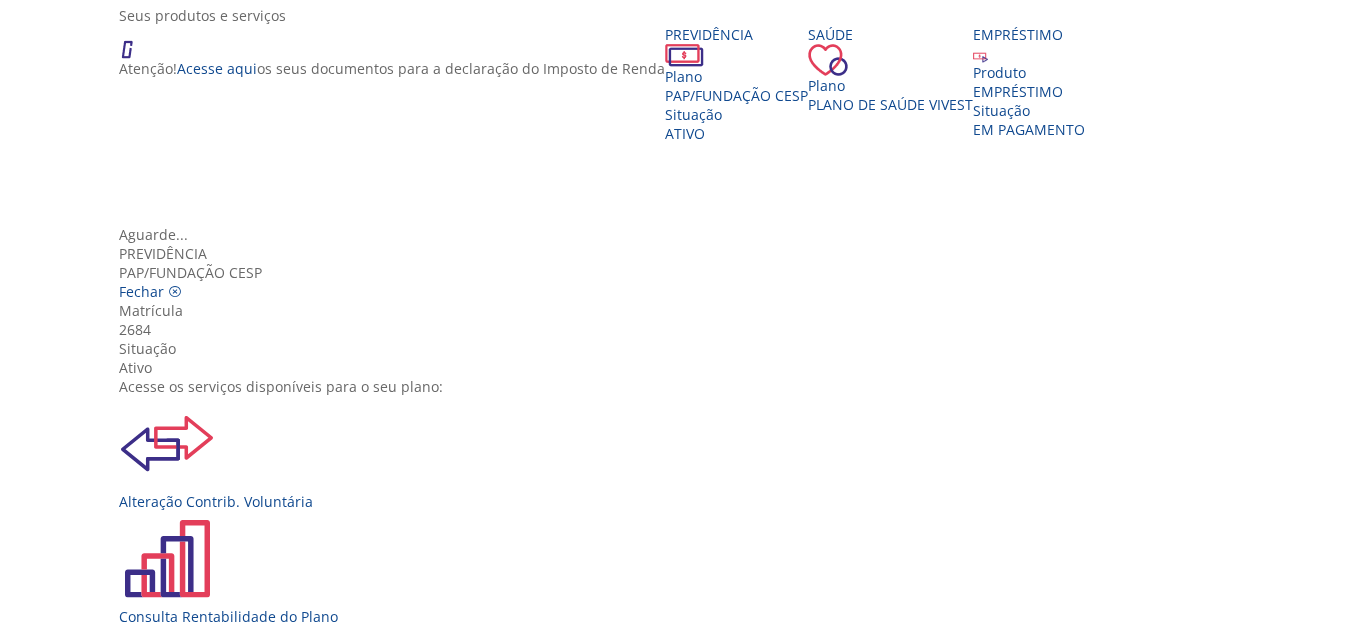 scroll, scrollTop: 223, scrollLeft: 0, axis: vertical 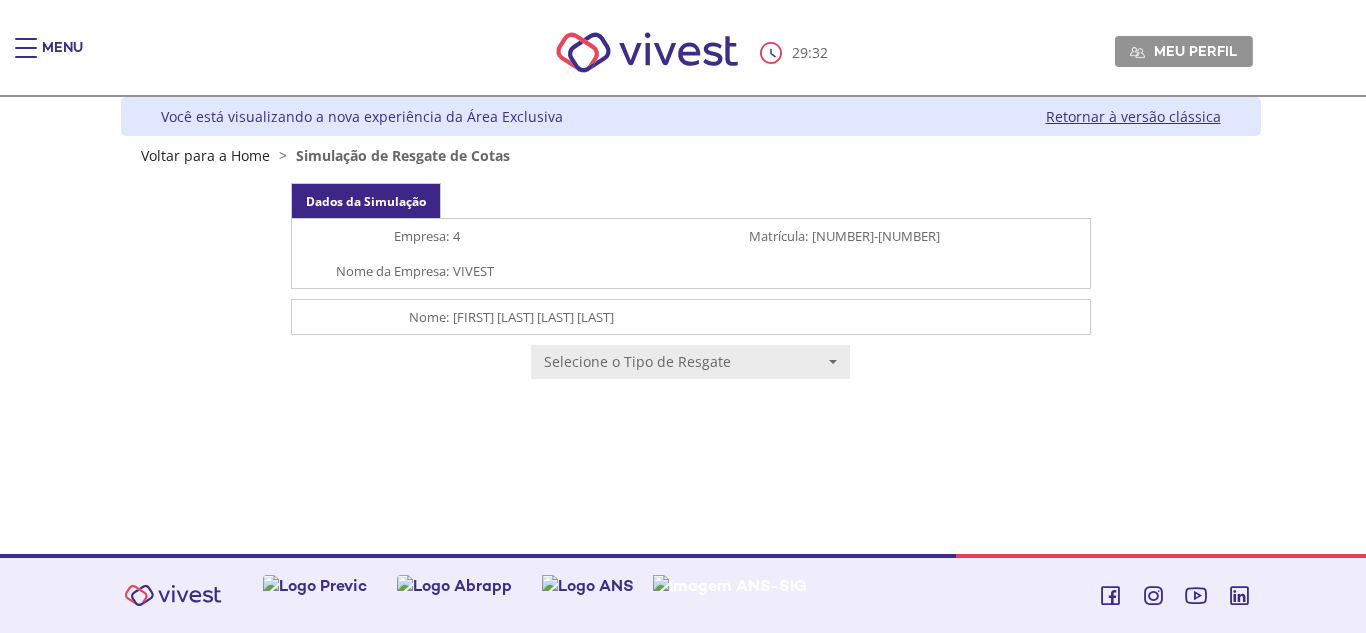 click on "**********" at bounding box center (691, 303) 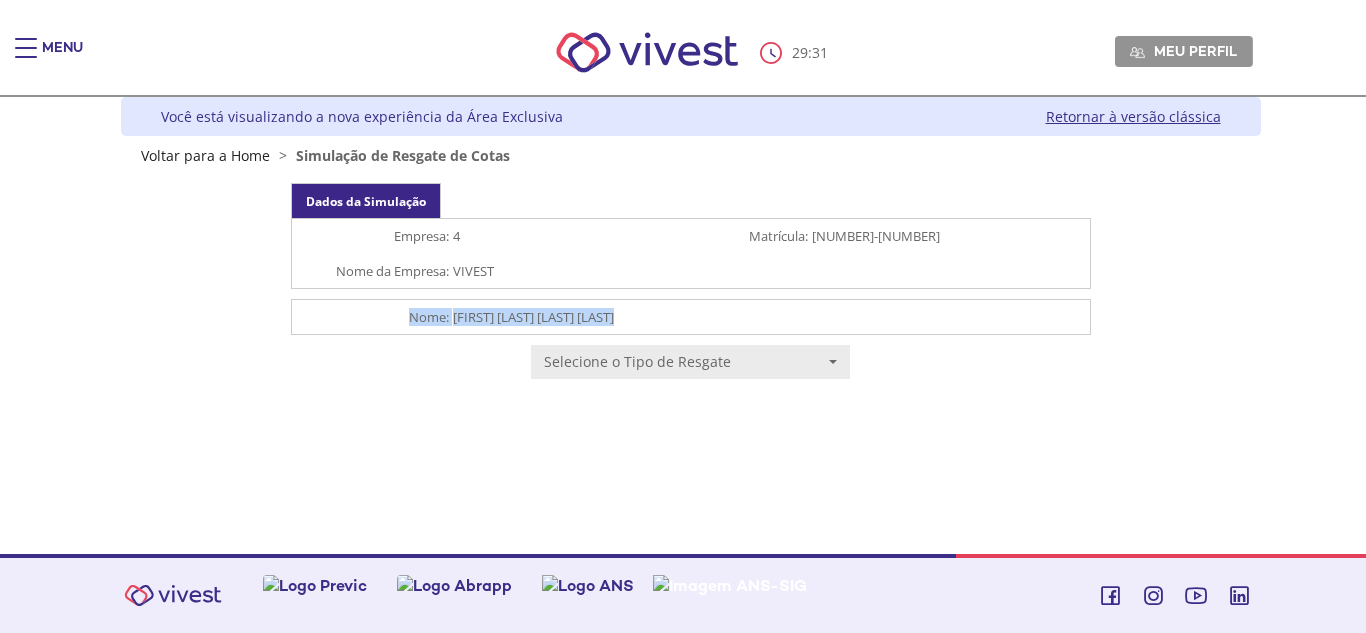 click on "Selecione o Tipo de Resgate" at bounding box center [683, 362] 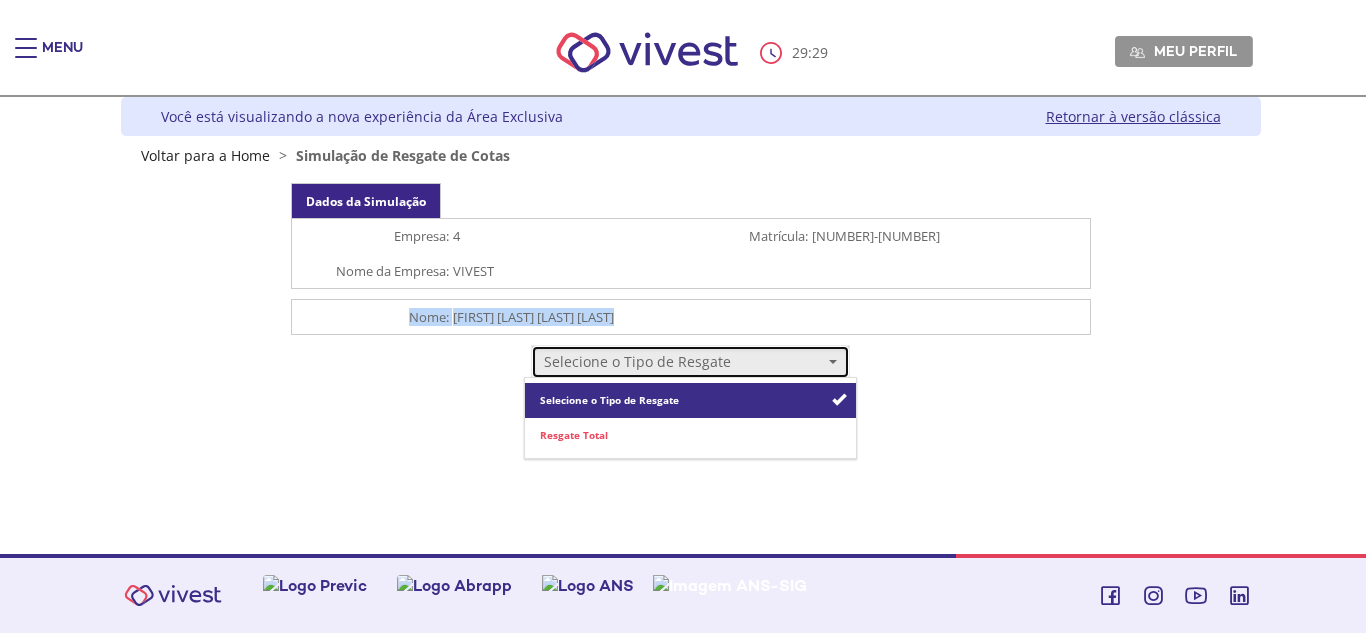click at bounding box center (833, 362) 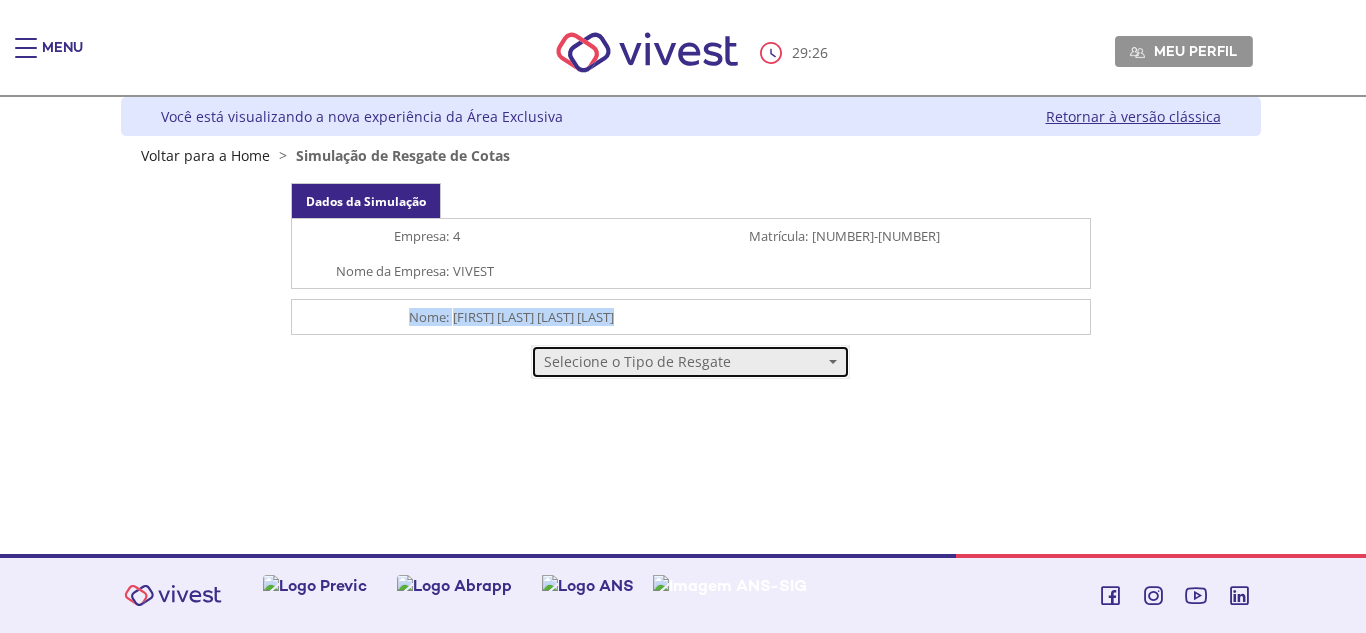 click at bounding box center (833, 362) 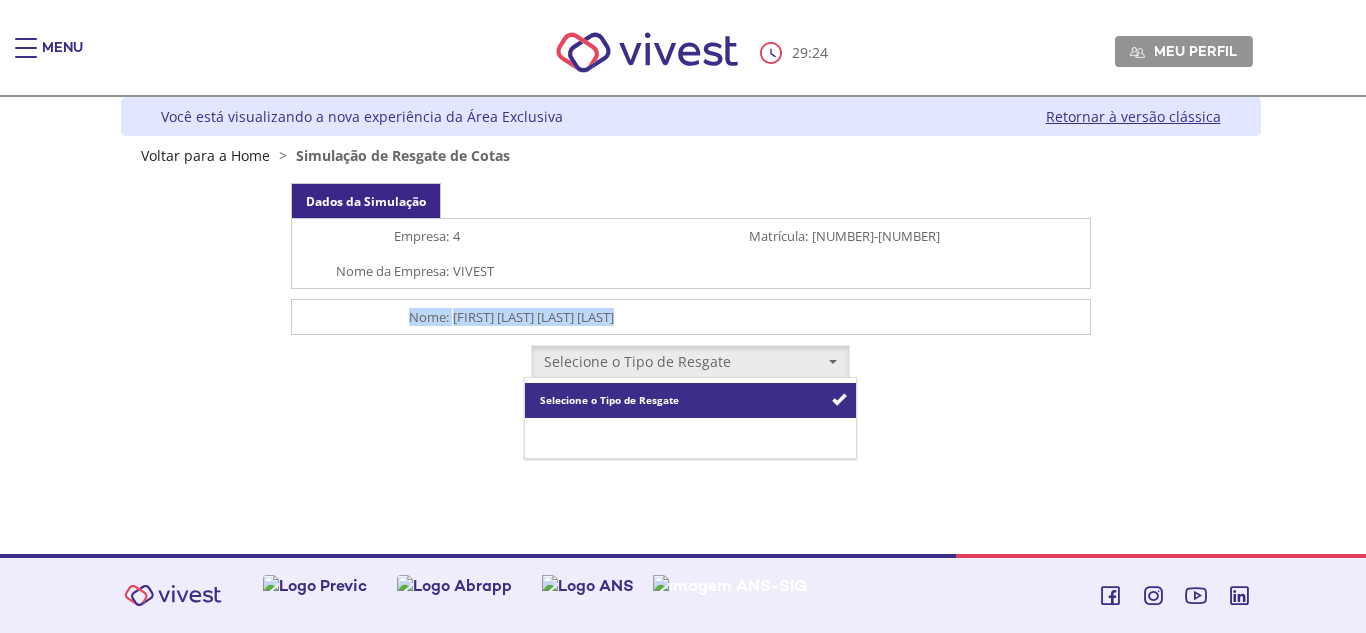 click on "Resgate Total" at bounding box center [574, 435] 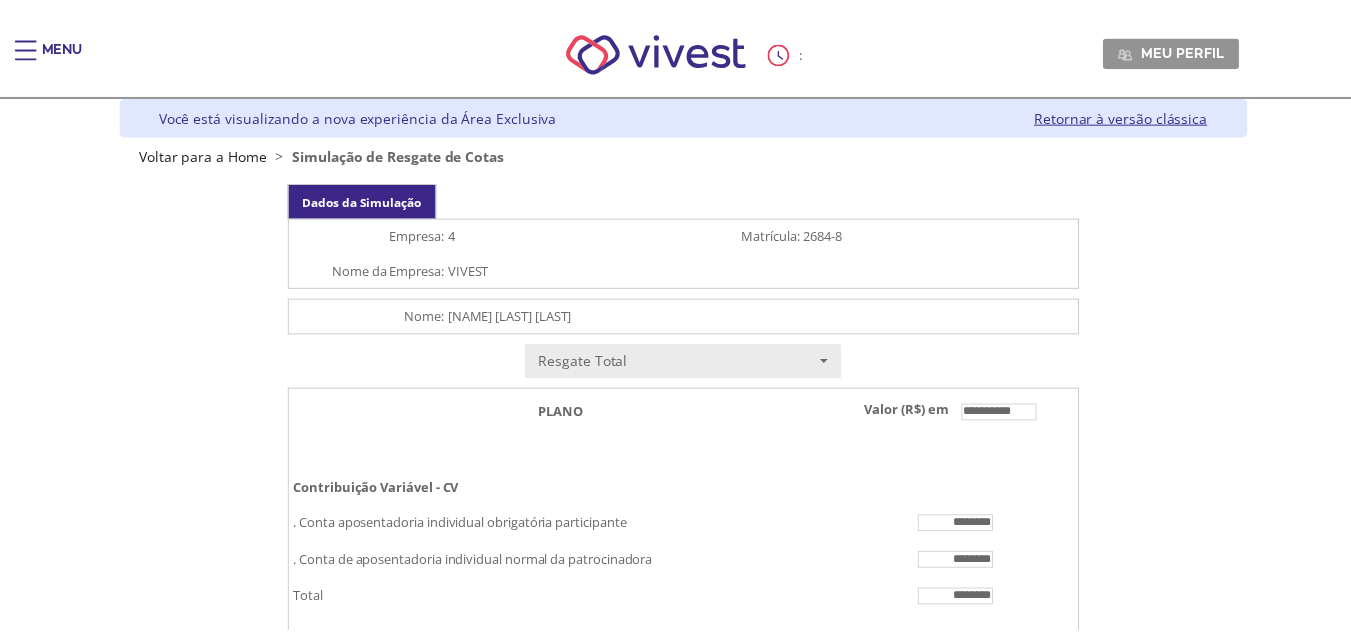 scroll, scrollTop: 183, scrollLeft: 0, axis: vertical 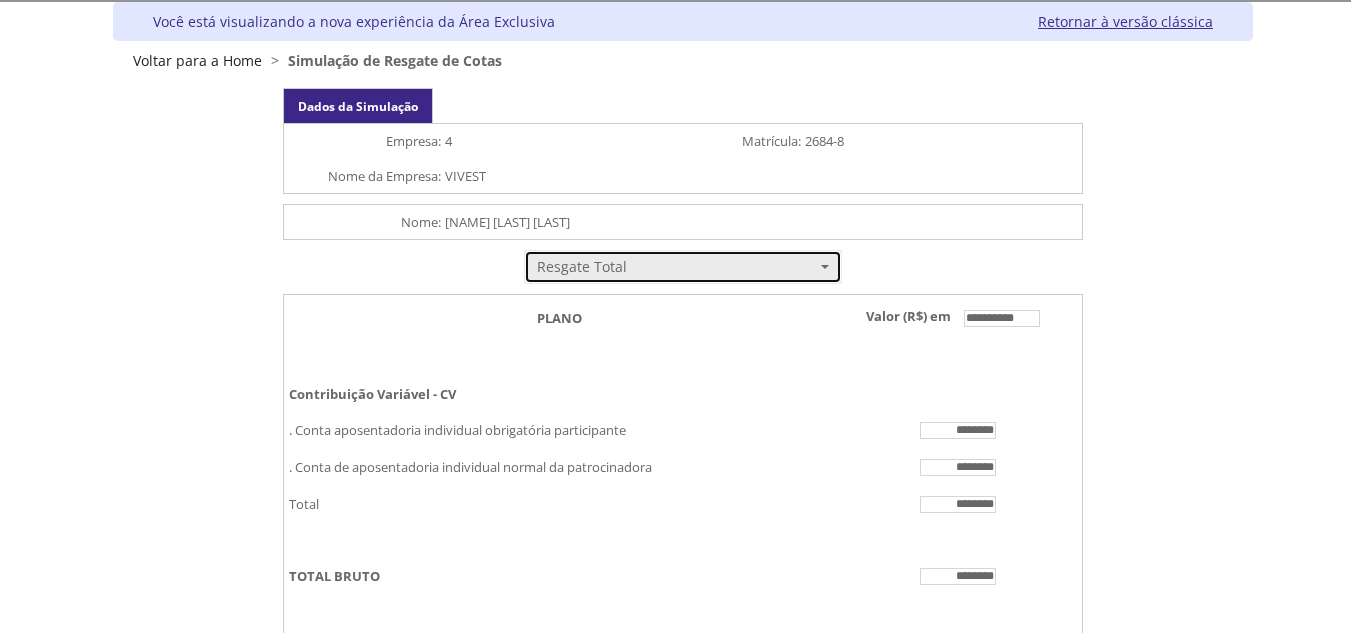 click at bounding box center [825, 267] 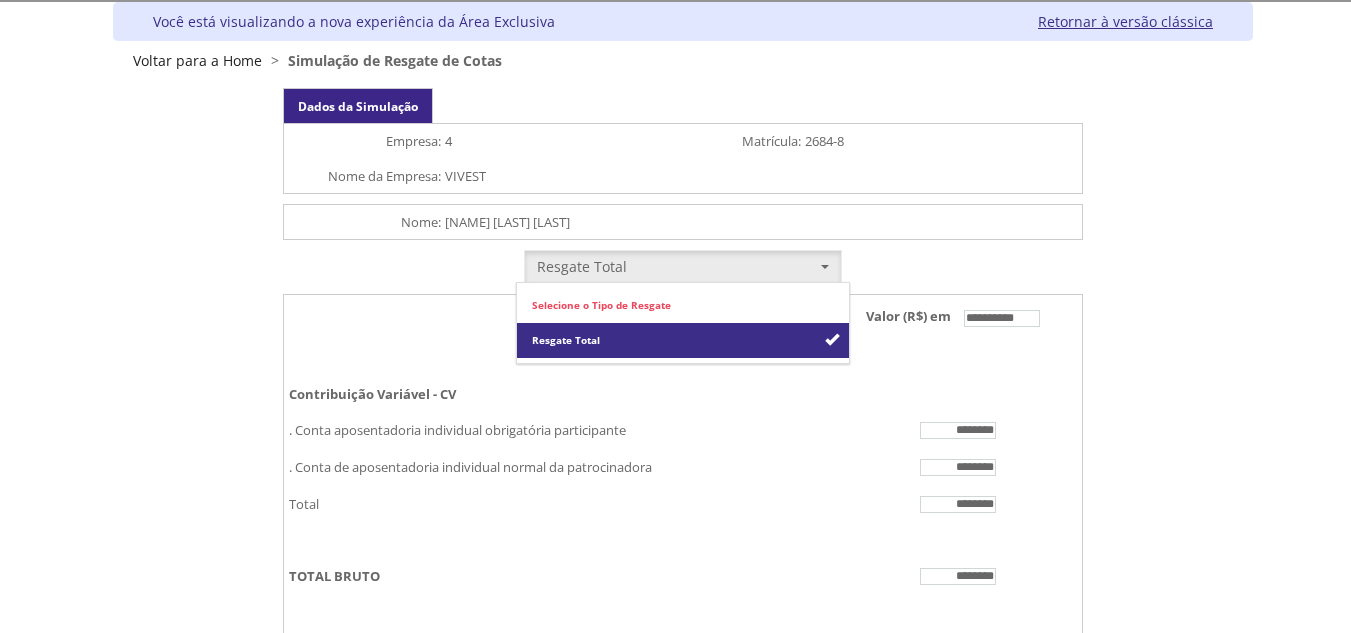 click on "Resgate Total" at bounding box center (682, 340) 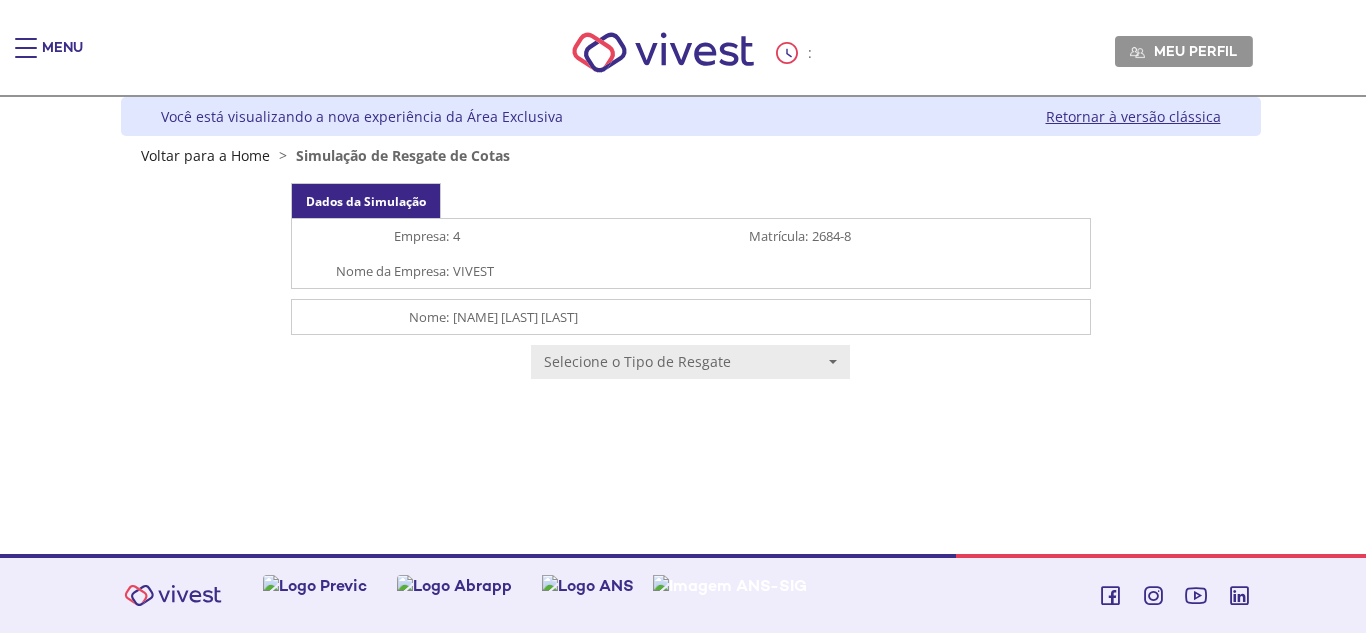scroll, scrollTop: 0, scrollLeft: 0, axis: both 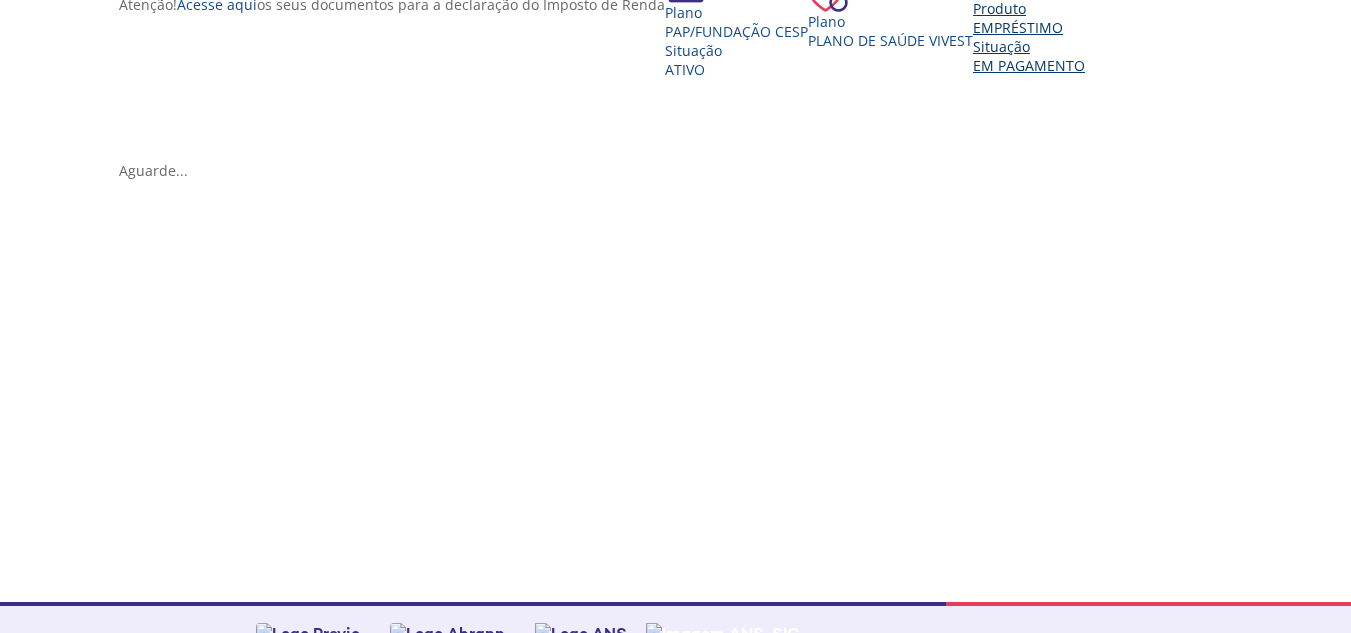 click on "EMPRÉSTIMO" at bounding box center [1029, 27] 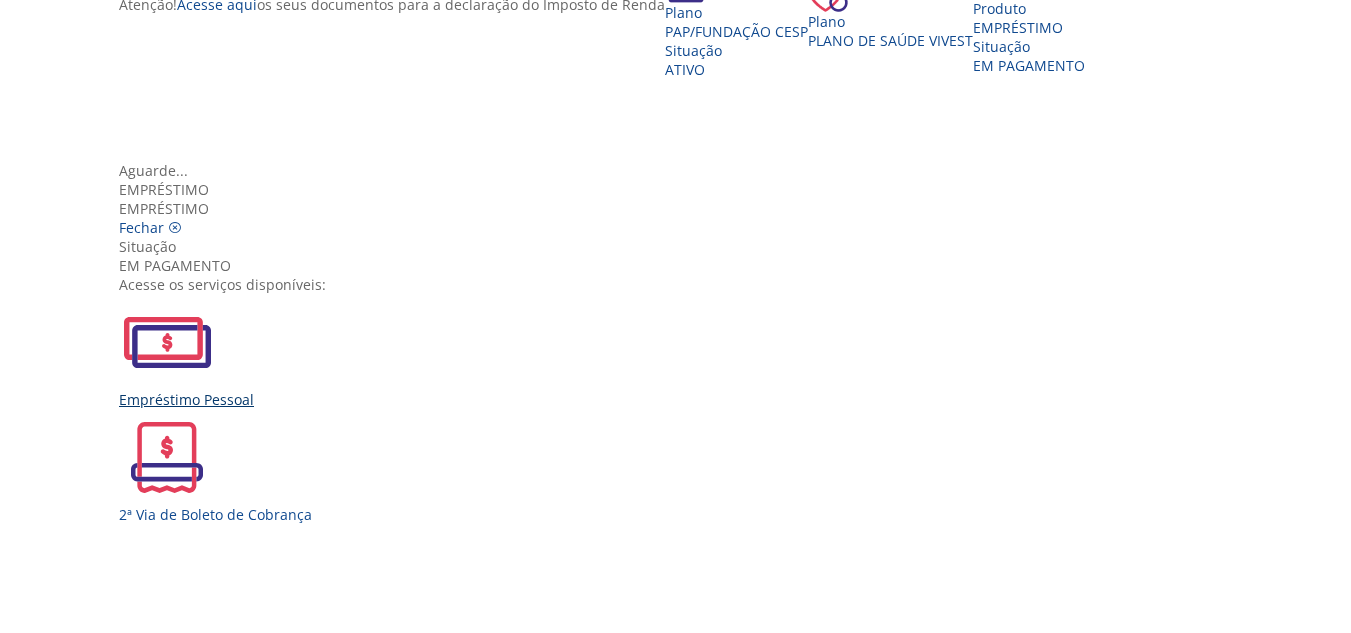 click on "Empréstimo Pessoal" at bounding box center (683, 399) 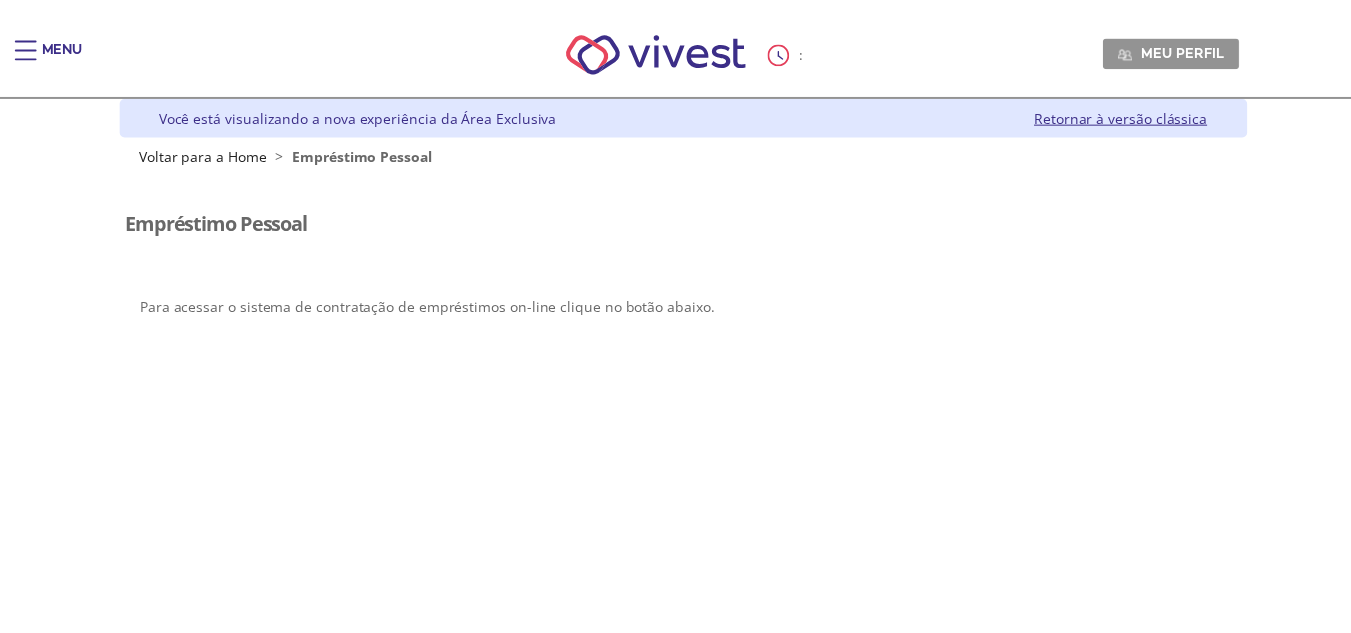scroll, scrollTop: 0, scrollLeft: 0, axis: both 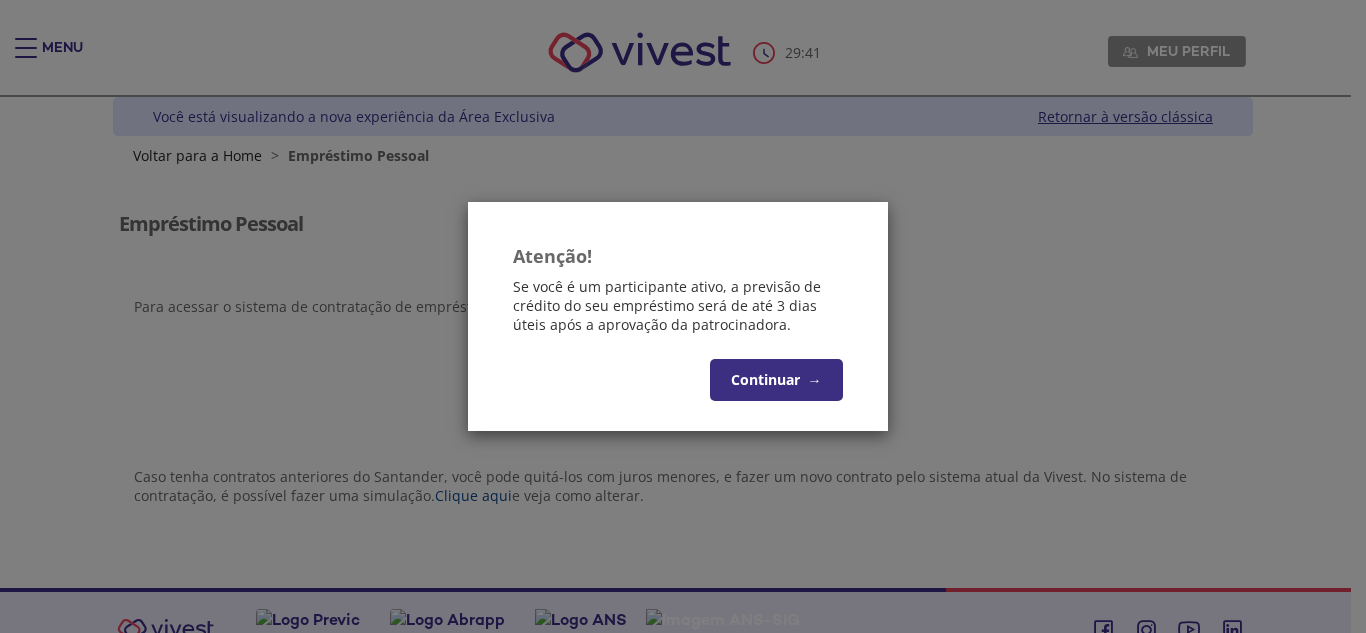 click on "Continuar  →" at bounding box center (776, 380) 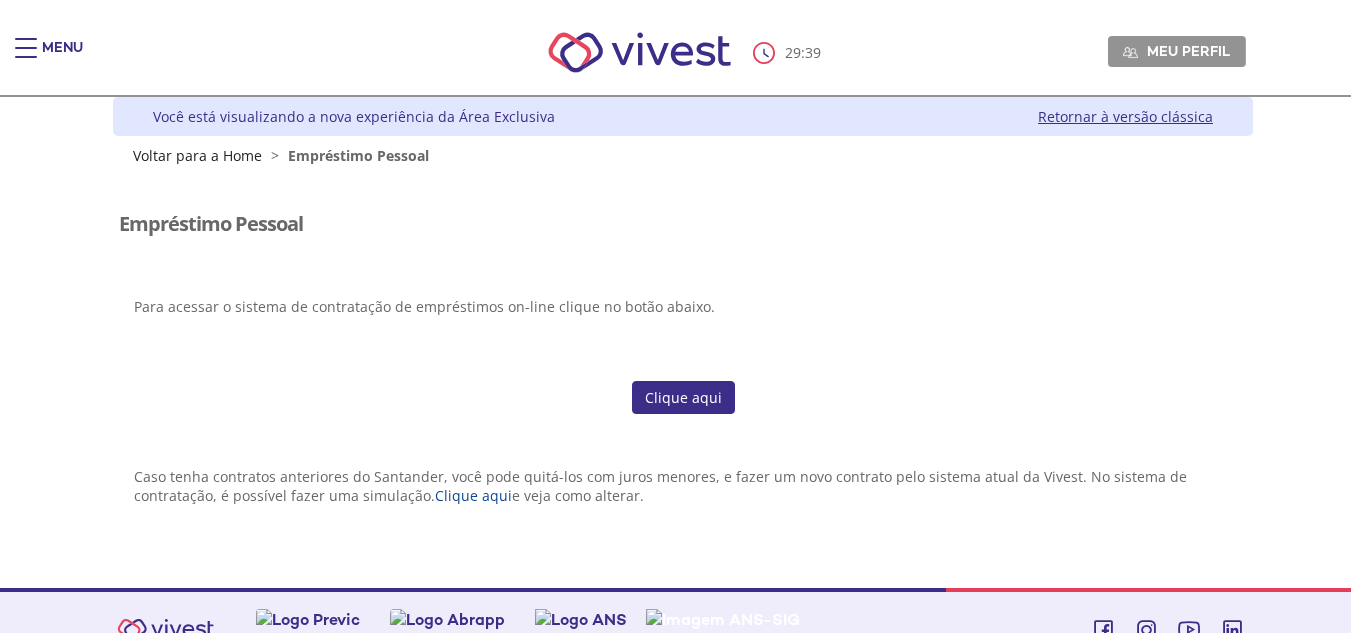 scroll, scrollTop: 34, scrollLeft: 0, axis: vertical 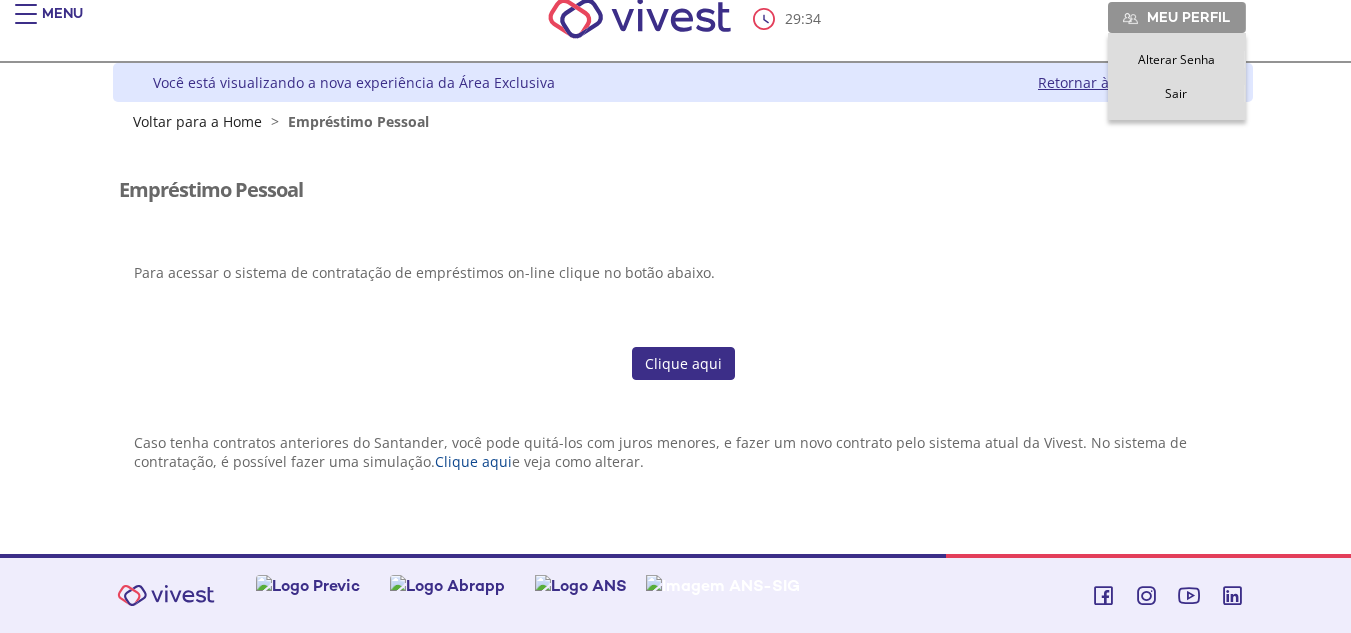 click on "Meu perfil" at bounding box center [1188, 17] 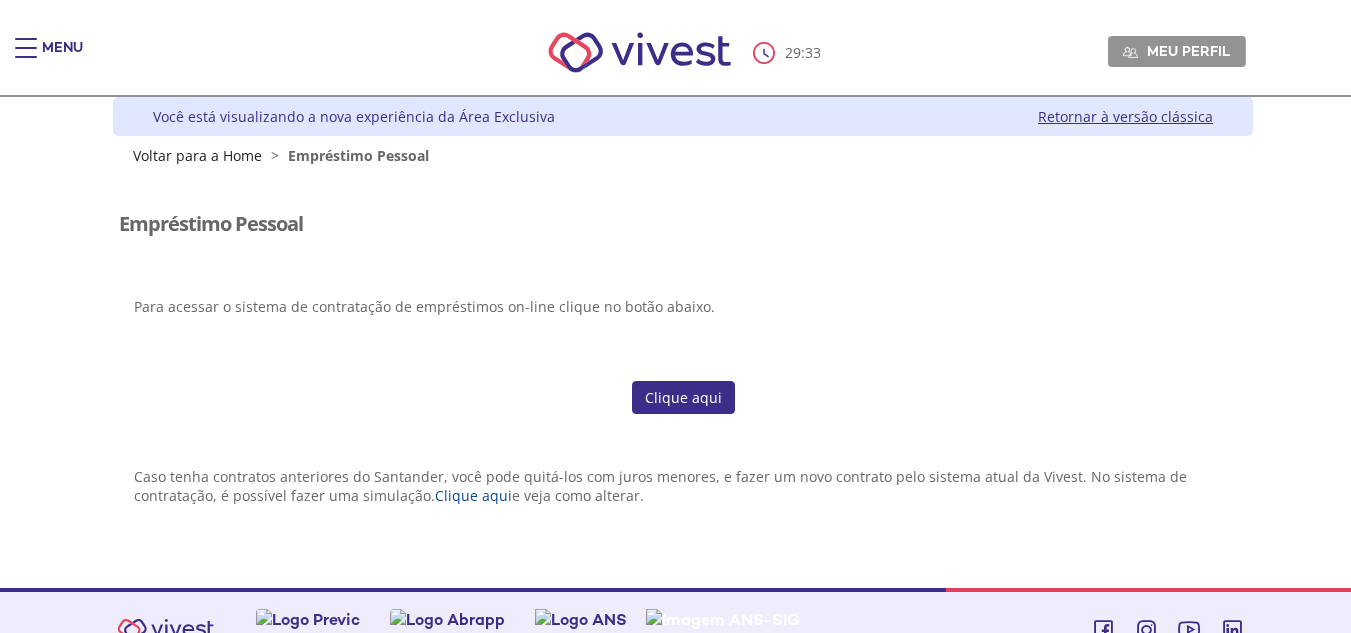 click on "Meu perfil" at bounding box center [1188, 51] 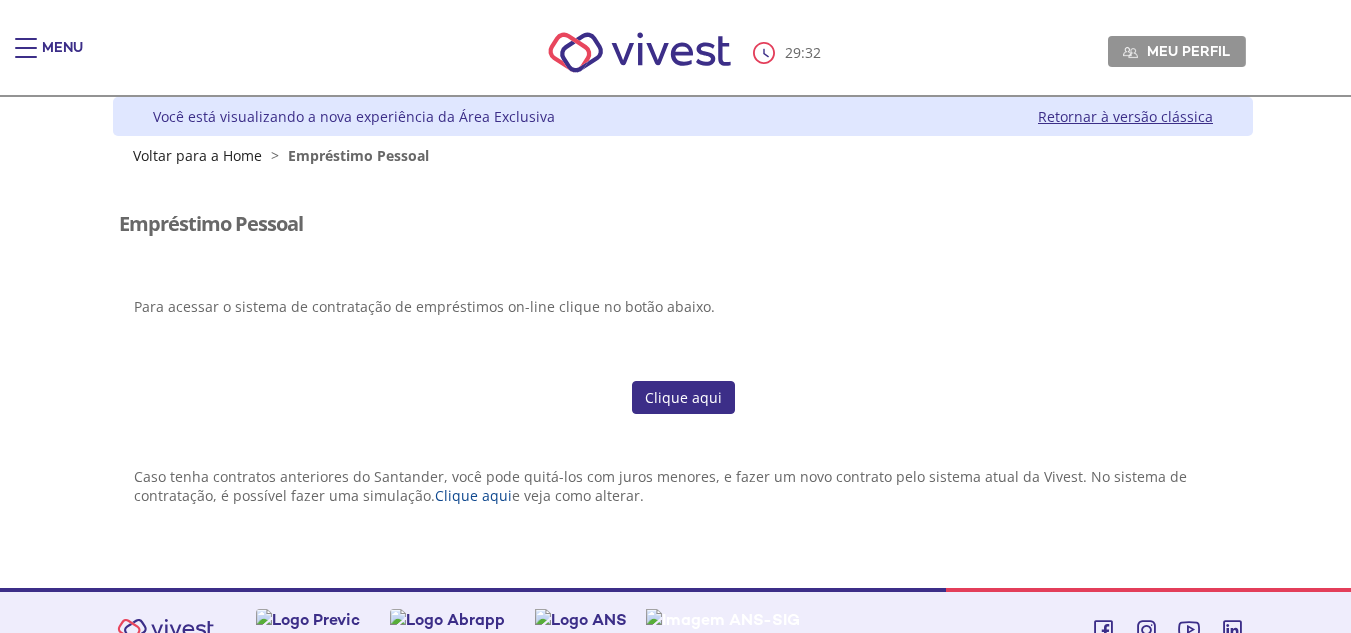 click on "Meu perfil" at bounding box center (1188, 51) 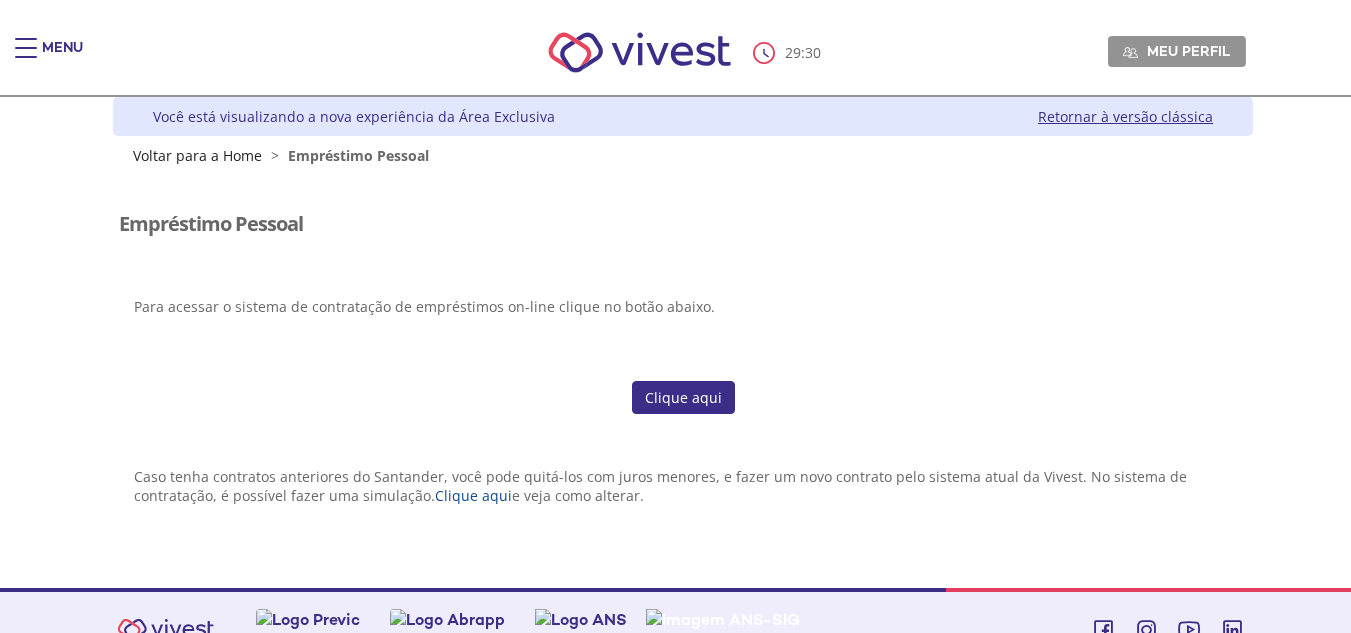 click on "Meu perfil" at bounding box center (1188, 51) 